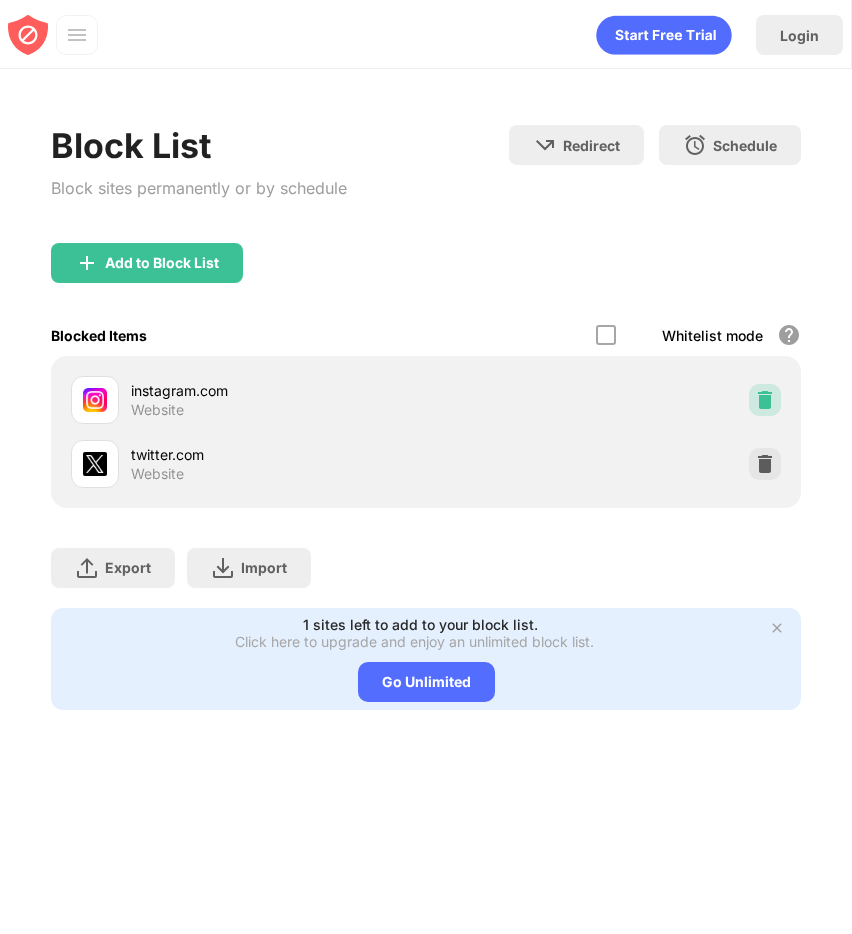 click at bounding box center [765, 400] 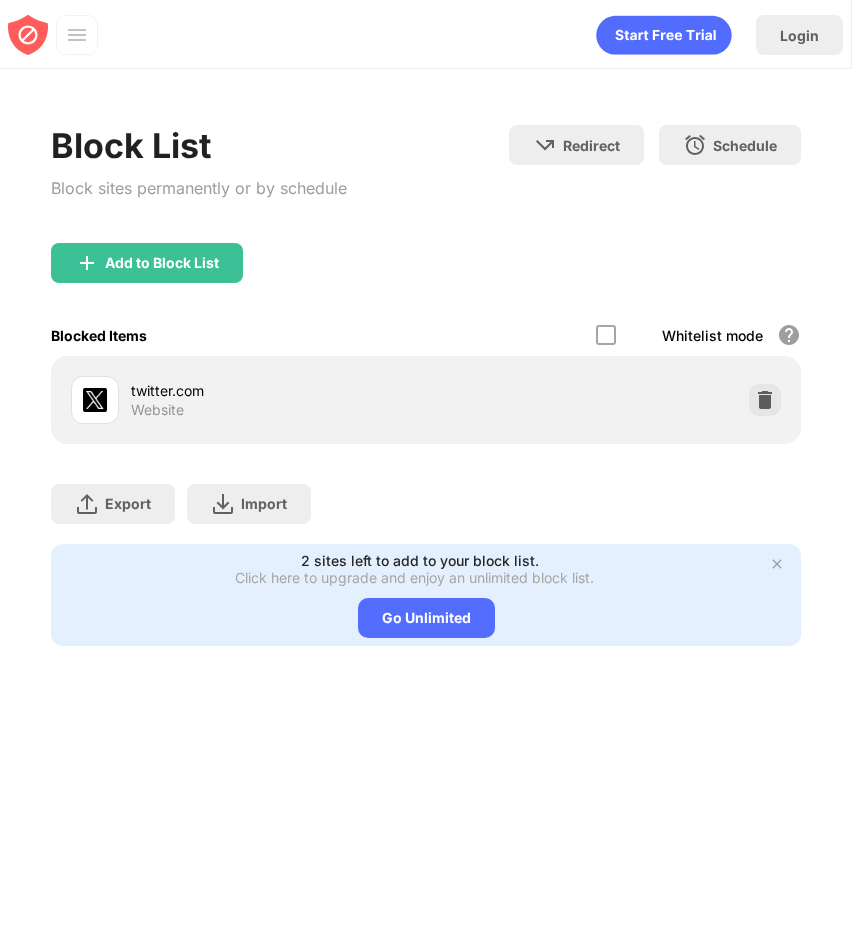 scroll, scrollTop: 0, scrollLeft: 0, axis: both 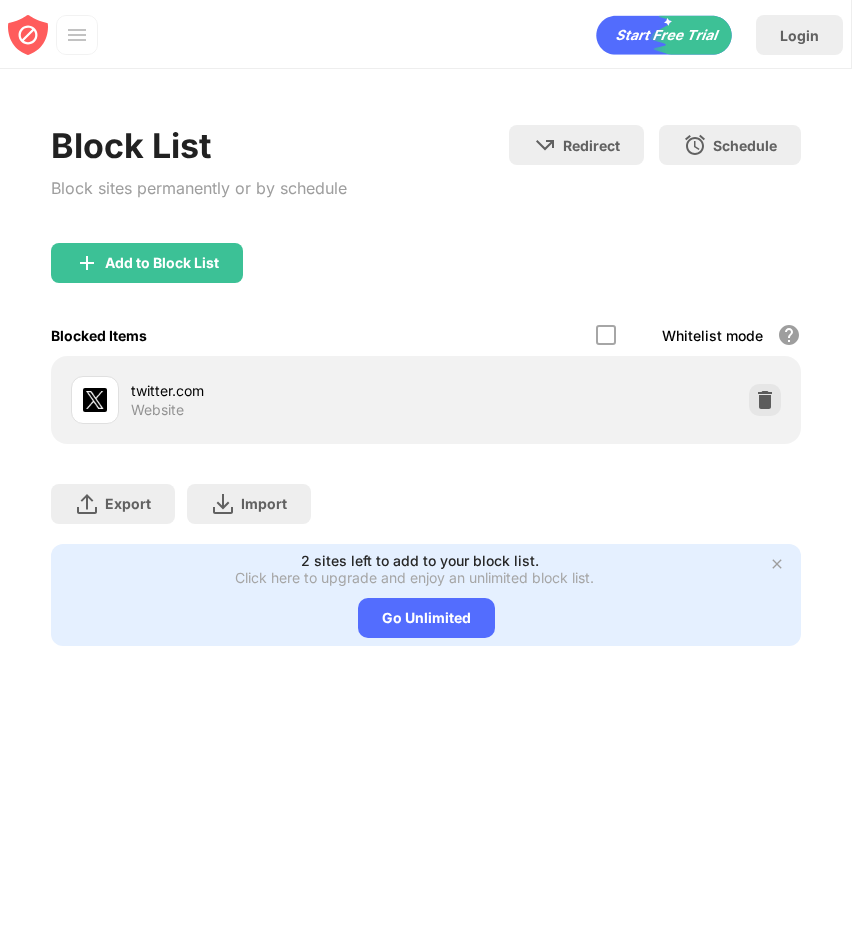 click on "Add to Block List" at bounding box center [426, 279] 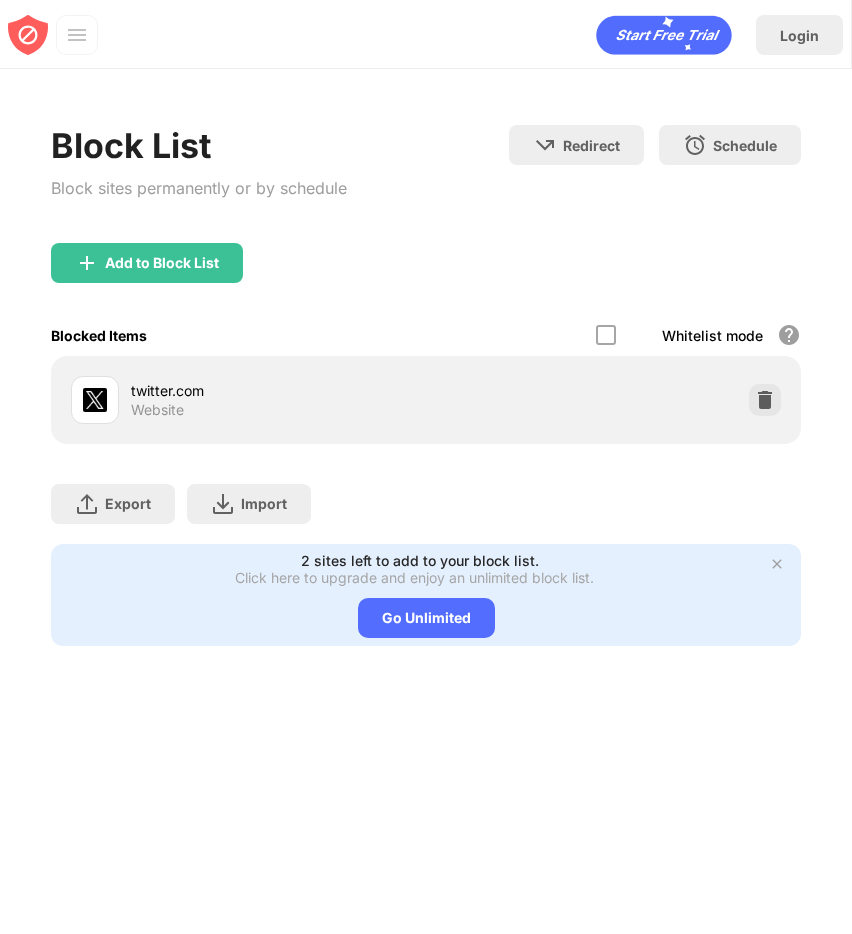 click on "Add to Block List" at bounding box center (426, 279) 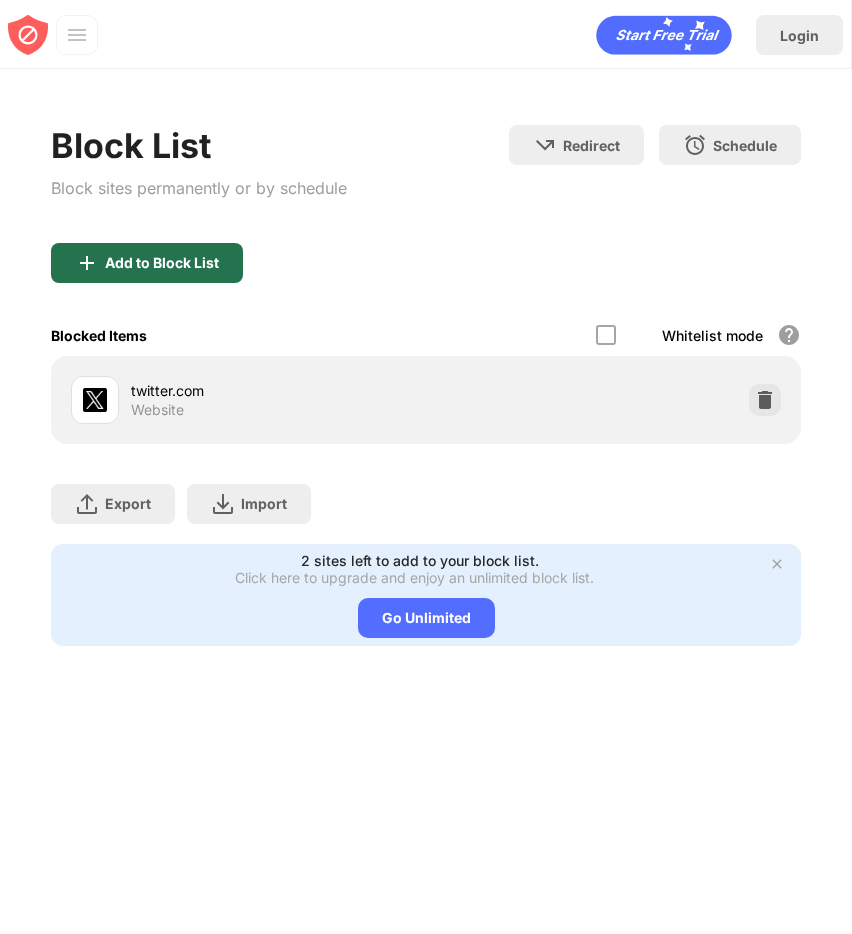 click on "Add to Block List" at bounding box center (162, 263) 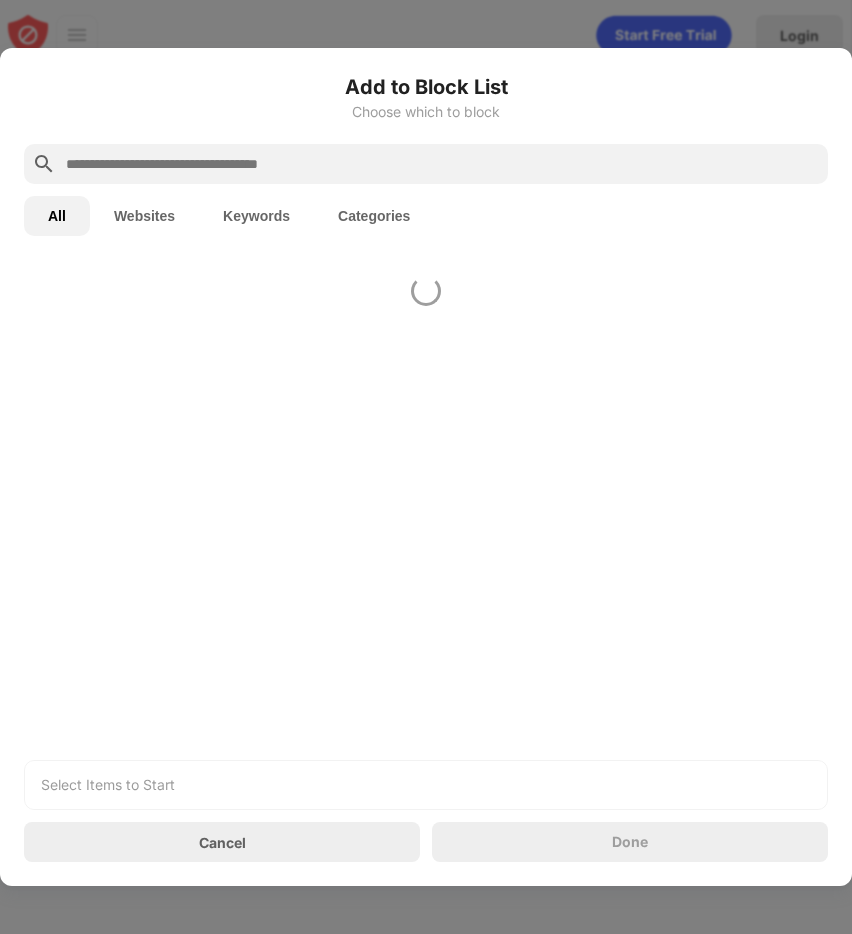click on "Add to Block List Choose which to block" at bounding box center (426, 108) 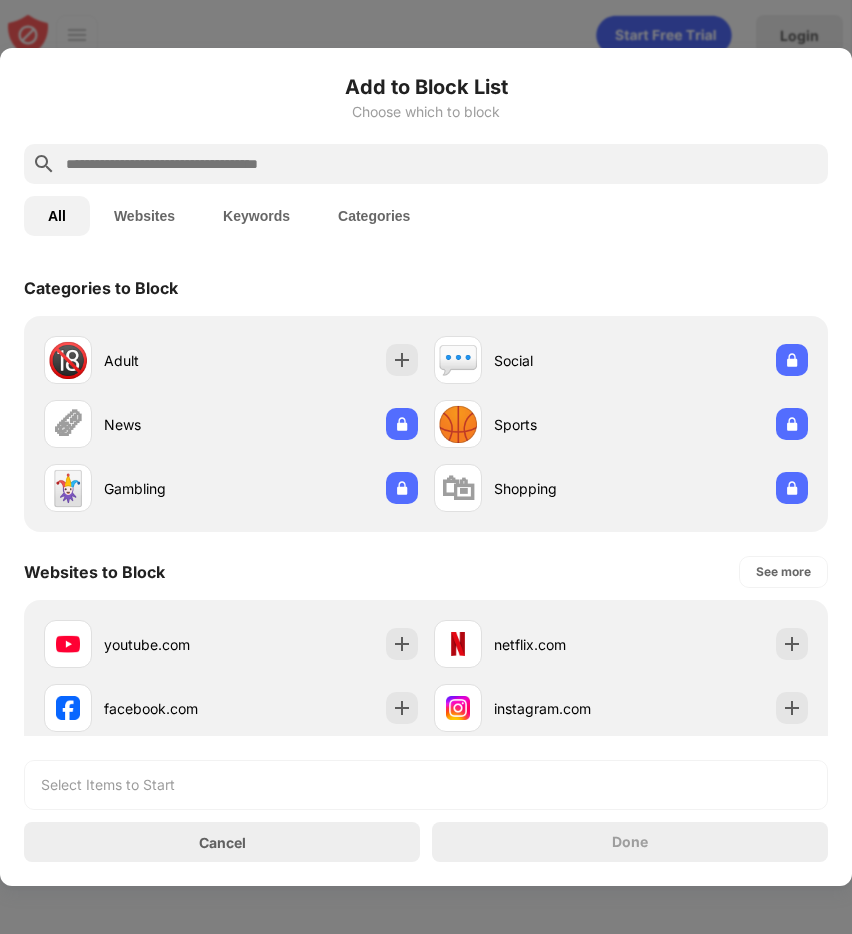 click on "Add to Block List Choose which to block" at bounding box center [426, 108] 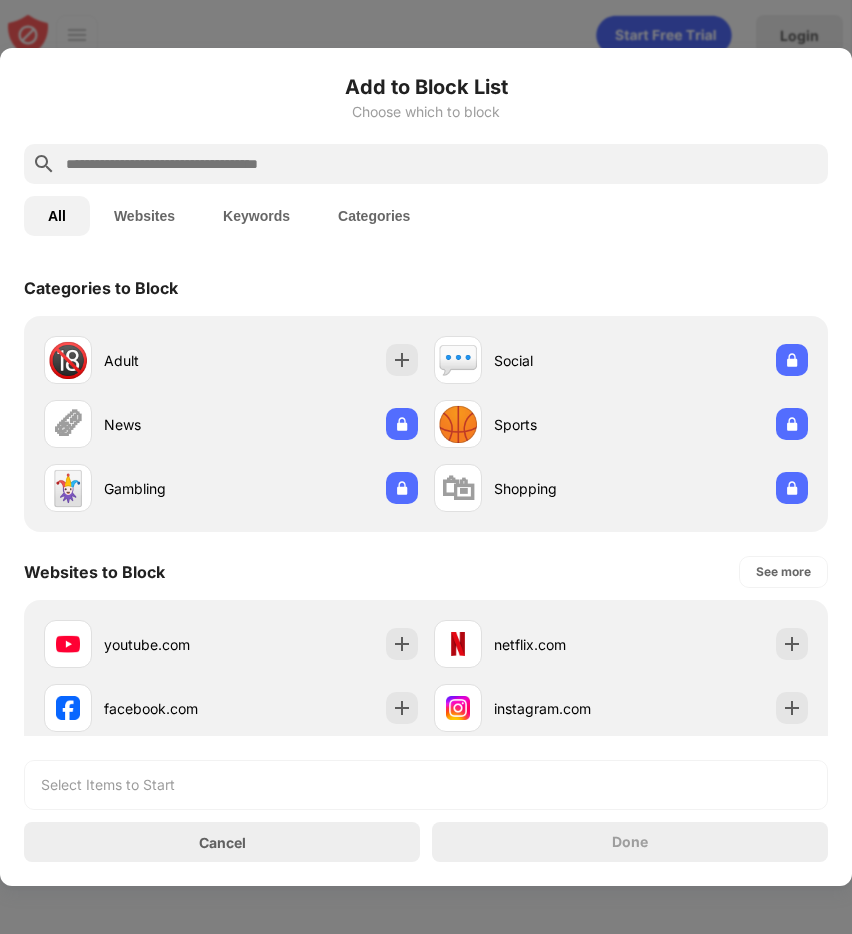 click at bounding box center (442, 164) 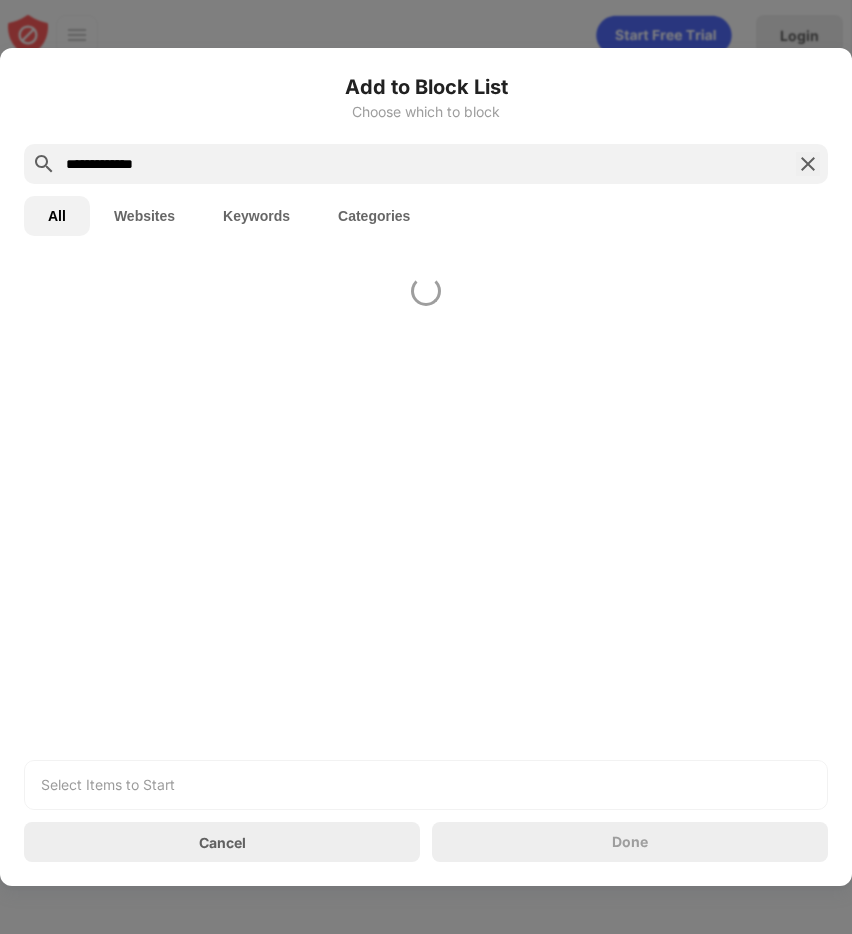 type on "**********" 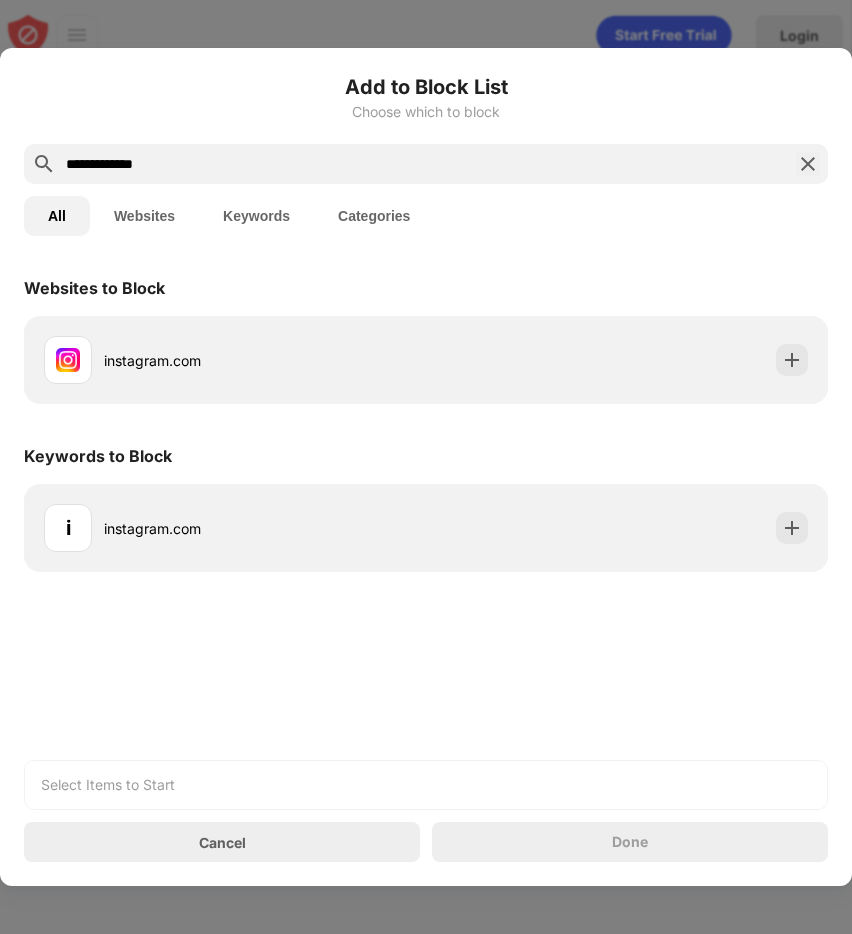 drag, startPoint x: 324, startPoint y: 436, endPoint x: 325, endPoint y: 418, distance: 18.027756 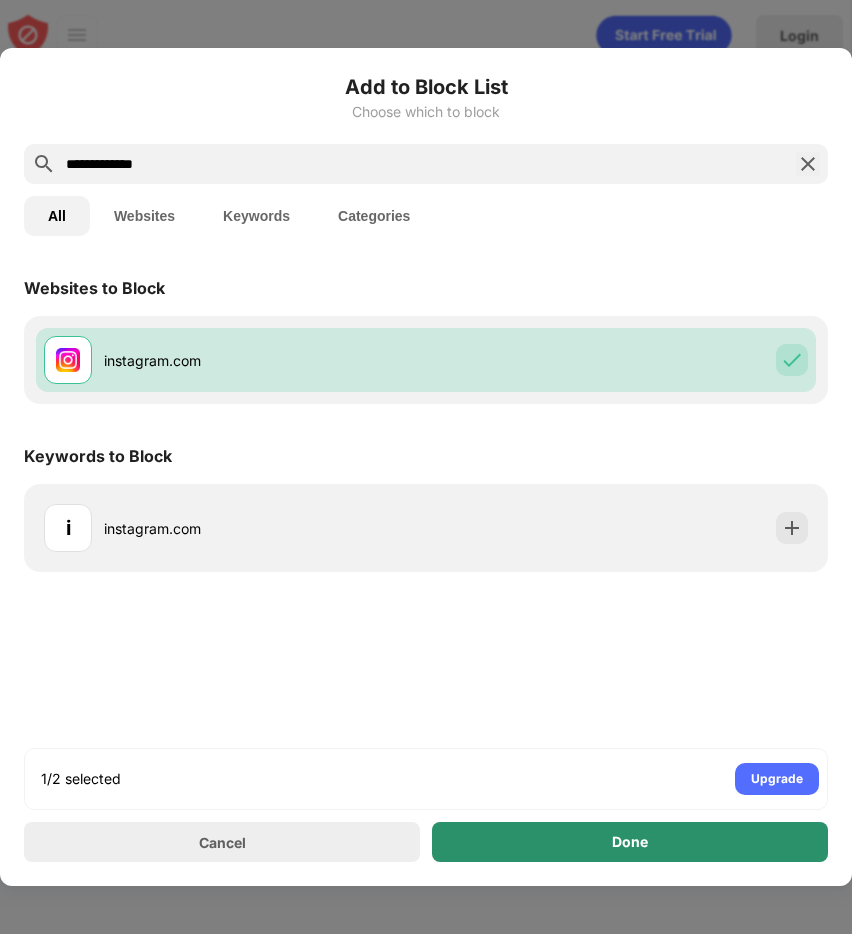 click on "Done" at bounding box center (630, 842) 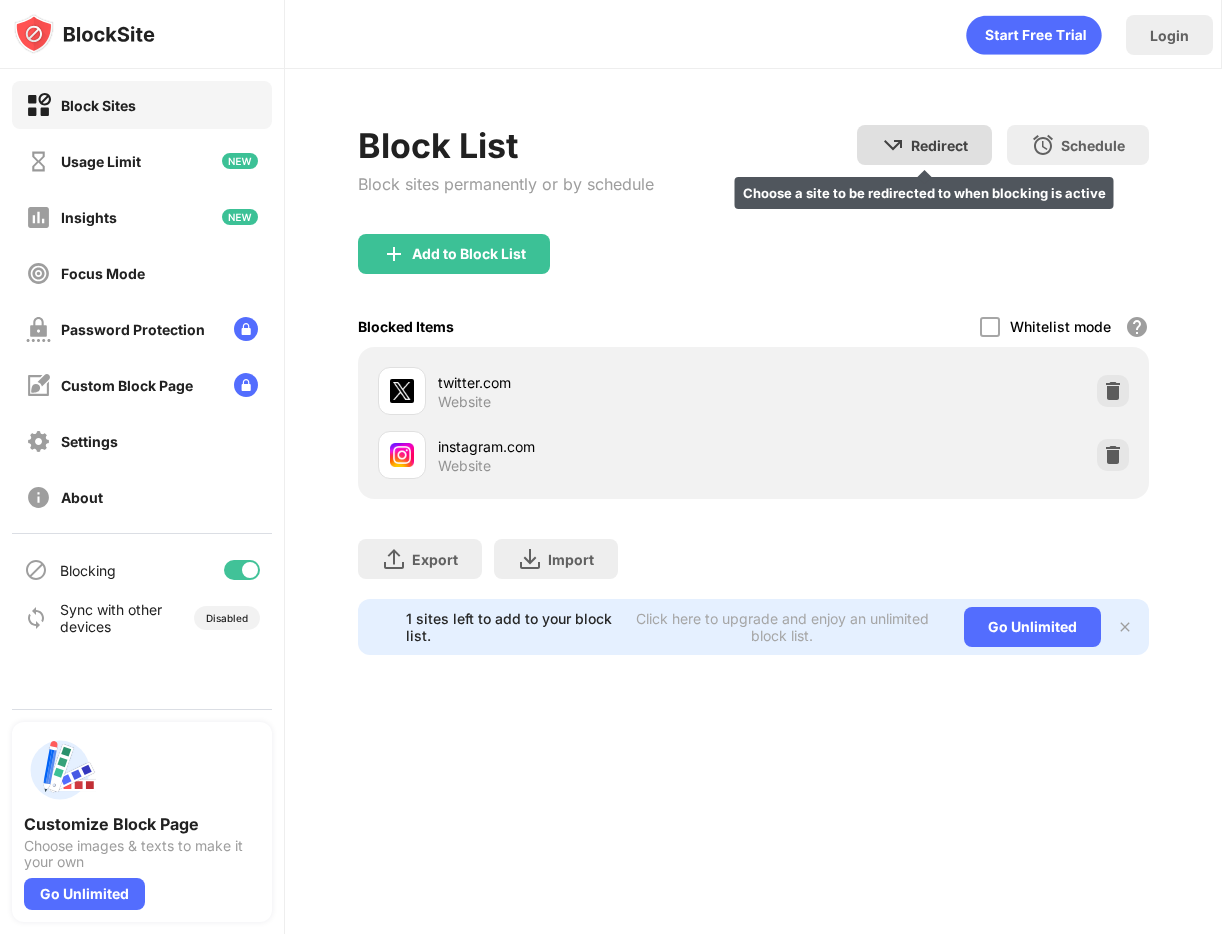 scroll, scrollTop: 0, scrollLeft: 0, axis: both 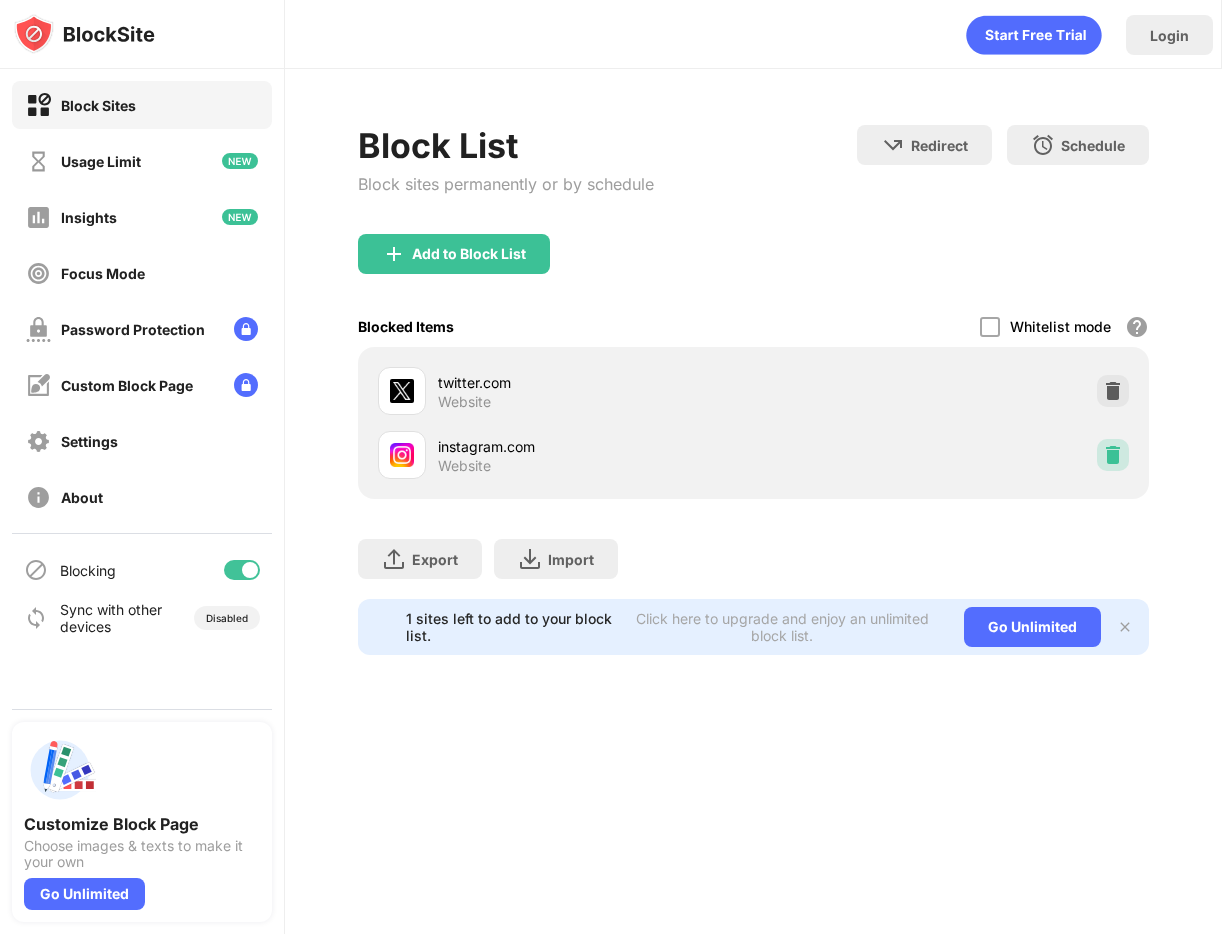 click at bounding box center (1113, 455) 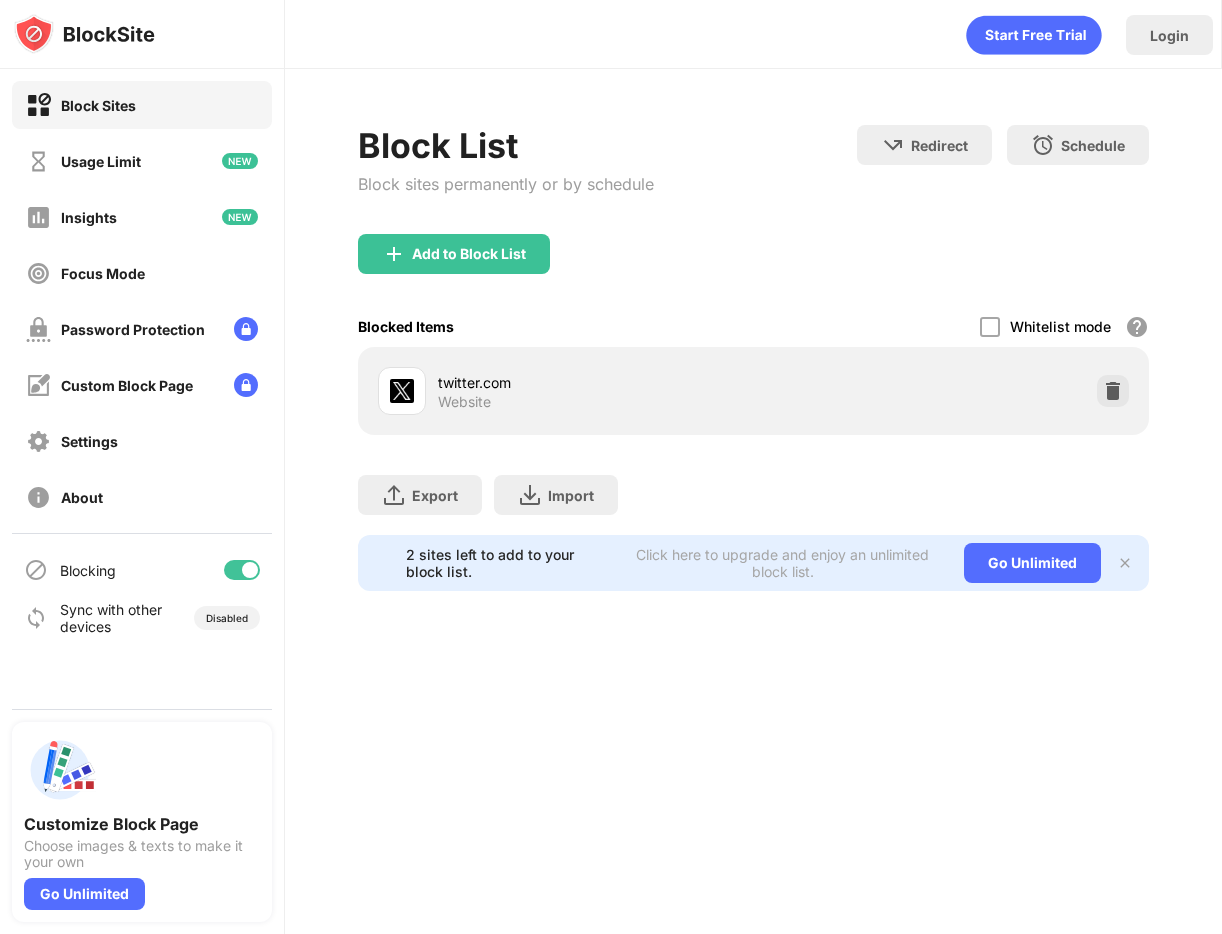 click on "twitter.com Website" at bounding box center [753, 391] 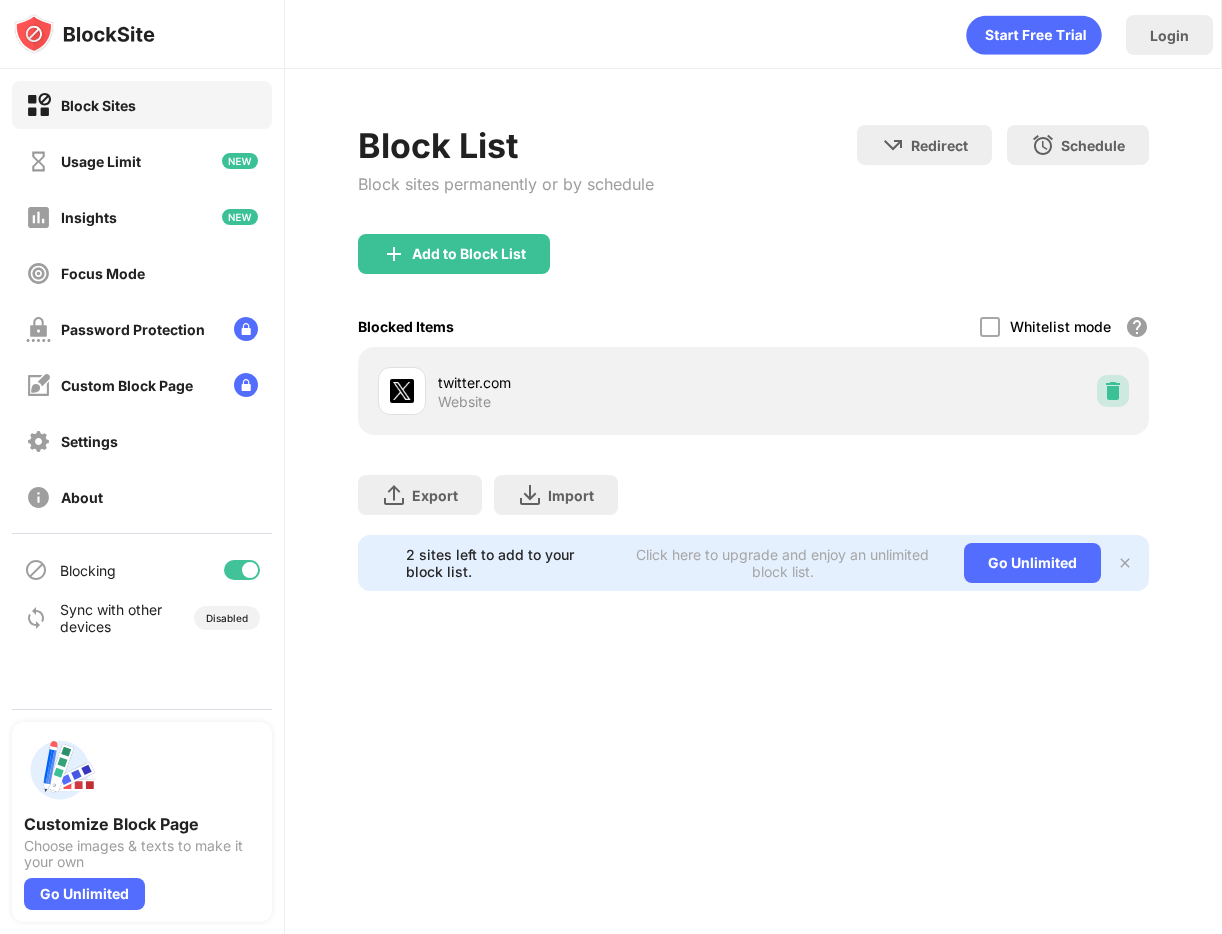 click at bounding box center [1113, 391] 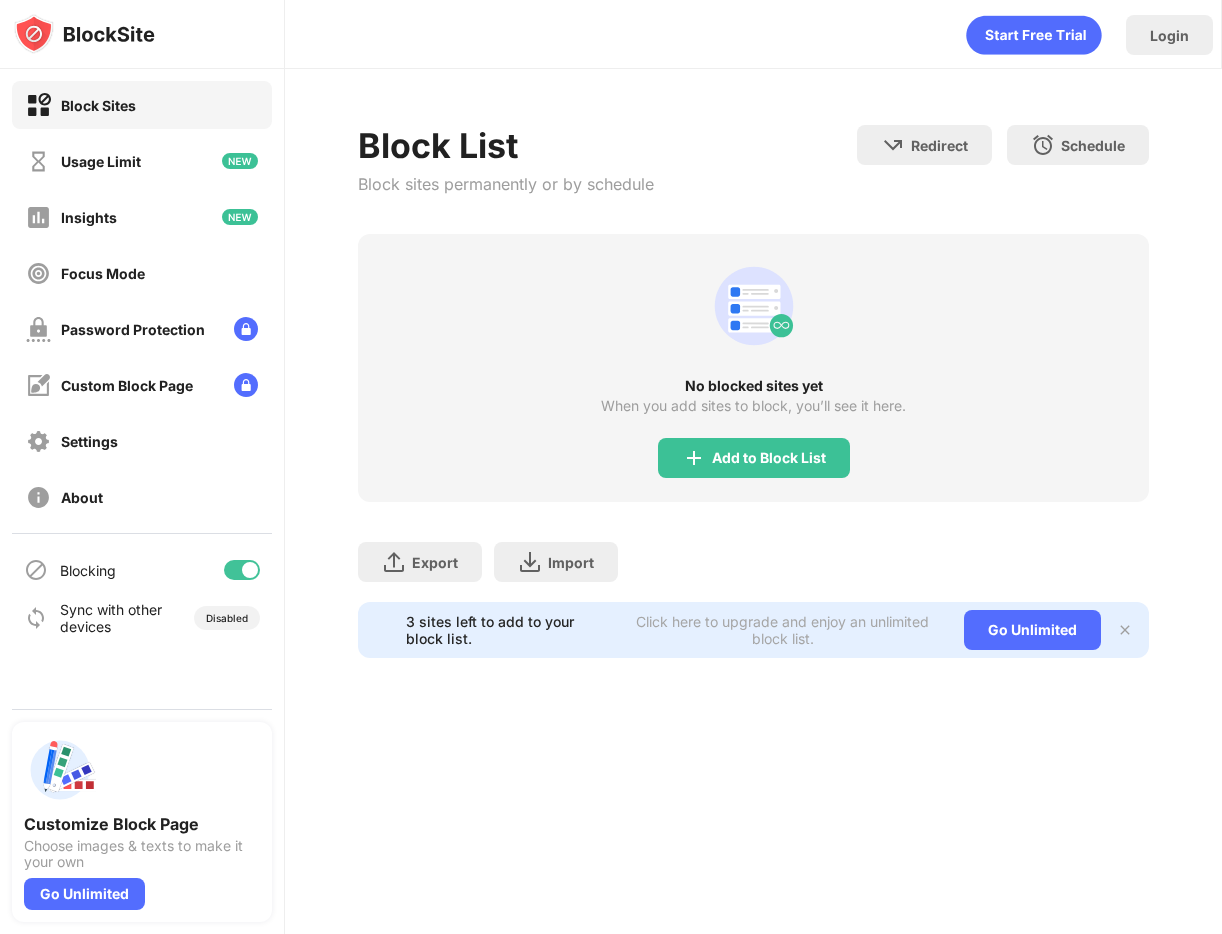click on "When you add sites to block, you’ll see it here." at bounding box center [753, 406] 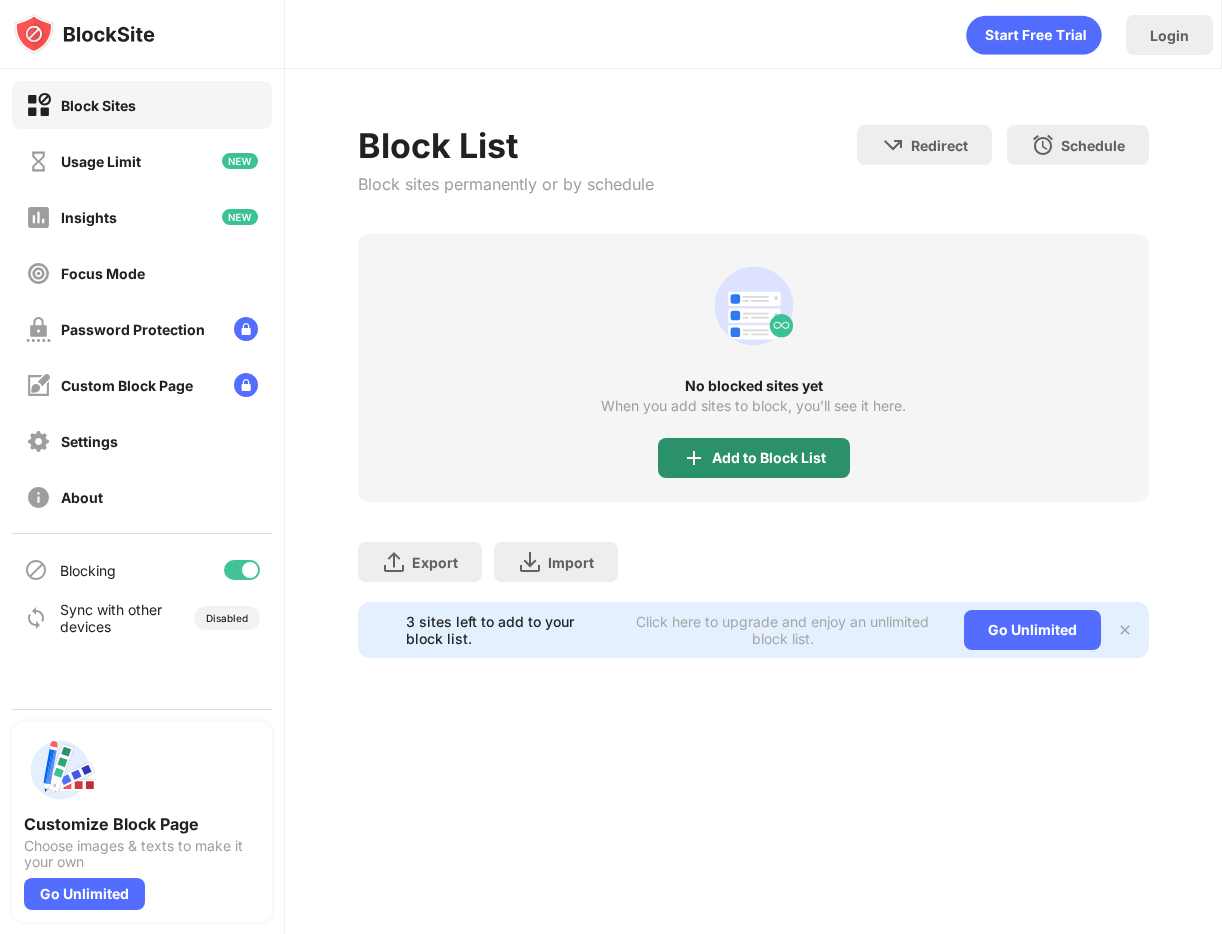click on "Add to Block List" at bounding box center [769, 458] 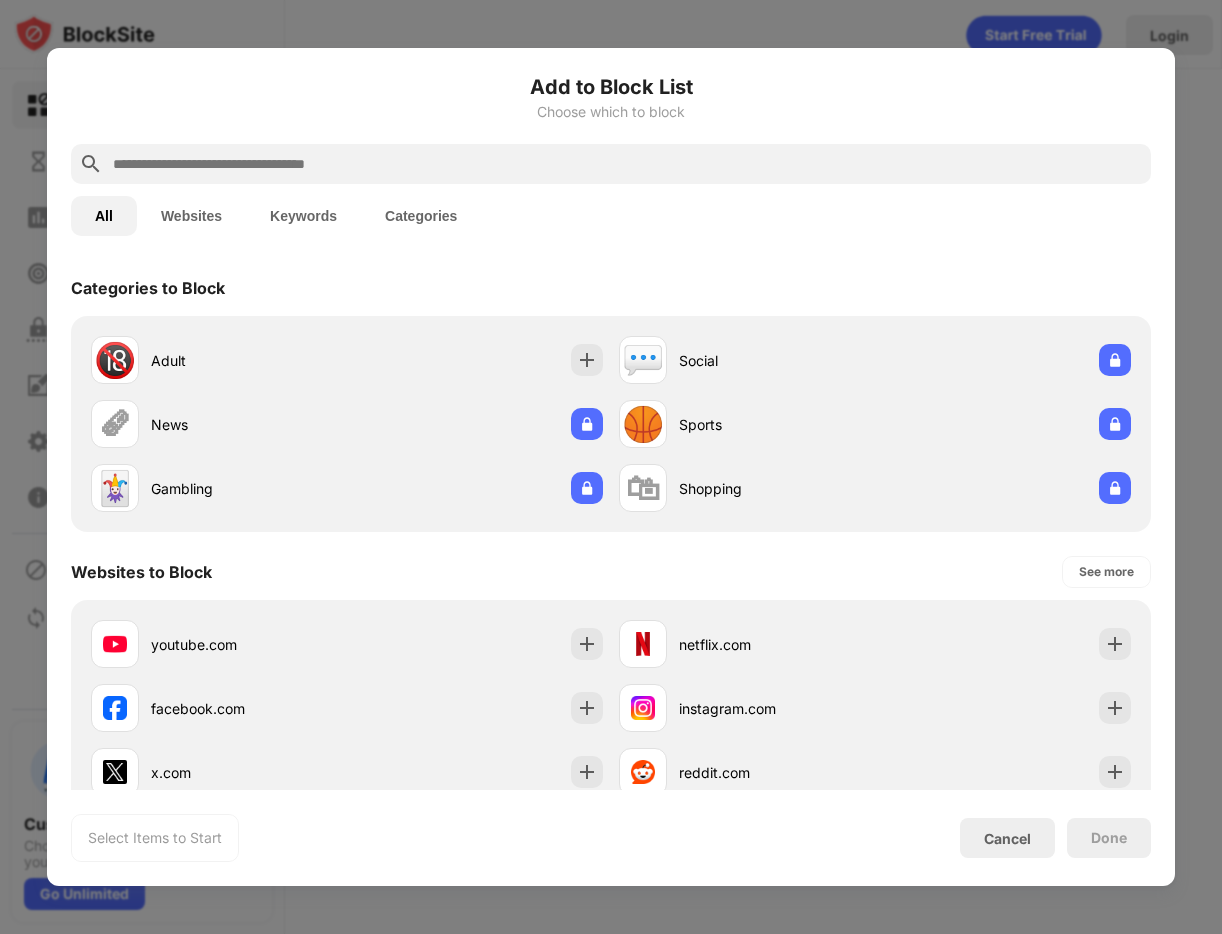 click on "Add to Block List Choose which to block" at bounding box center [611, 108] 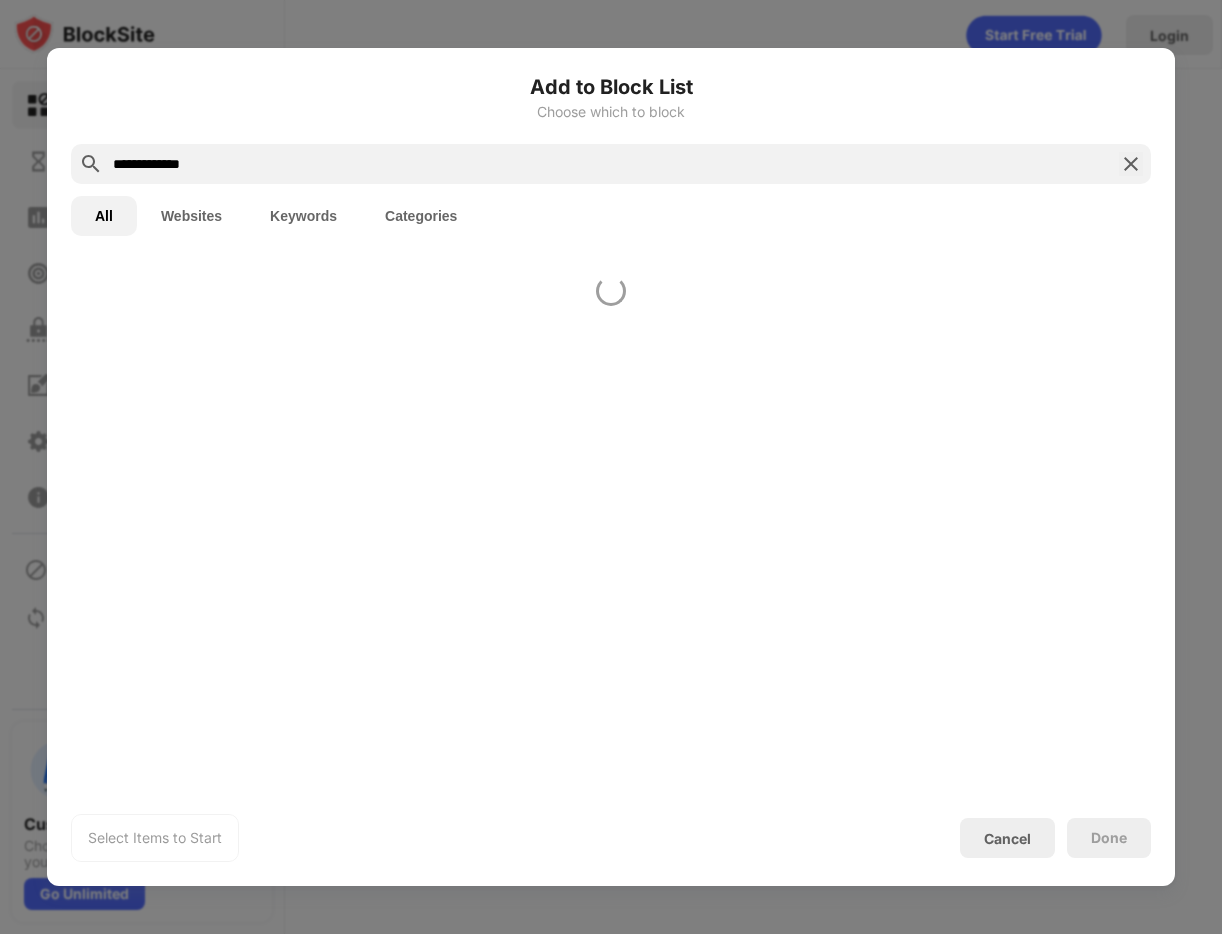 type on "**********" 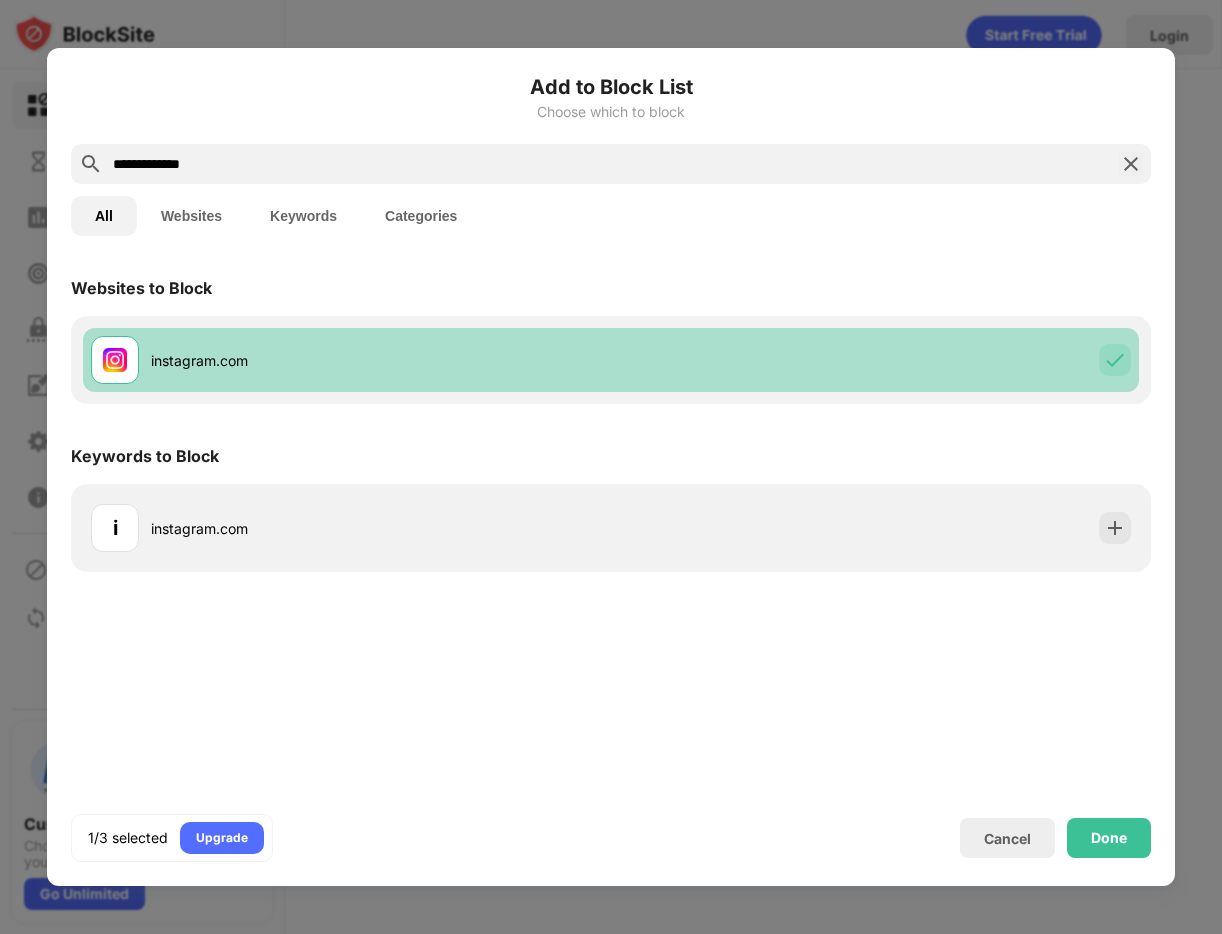 click on "instagram.com" at bounding box center (351, 360) 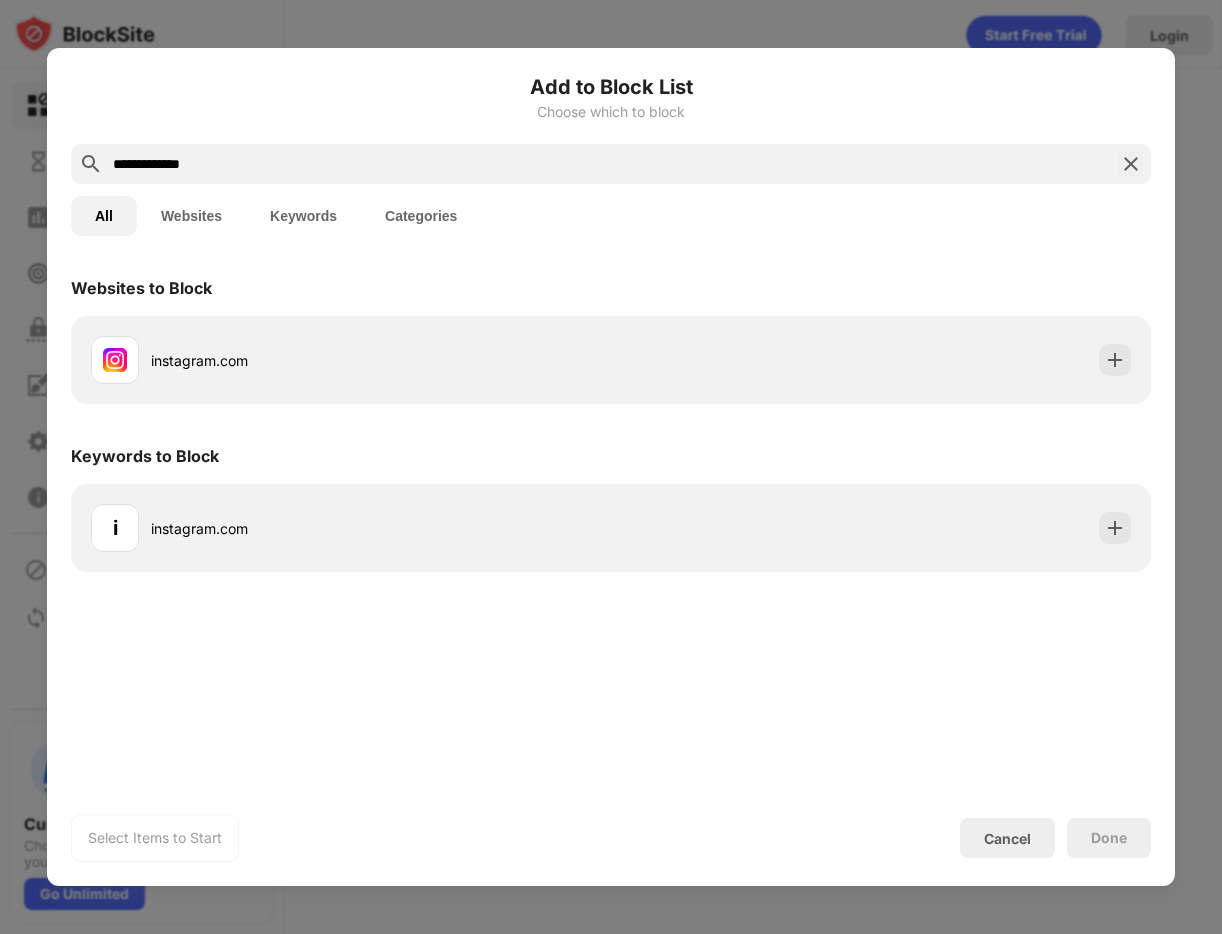 click on "instagram.com" at bounding box center [611, 360] 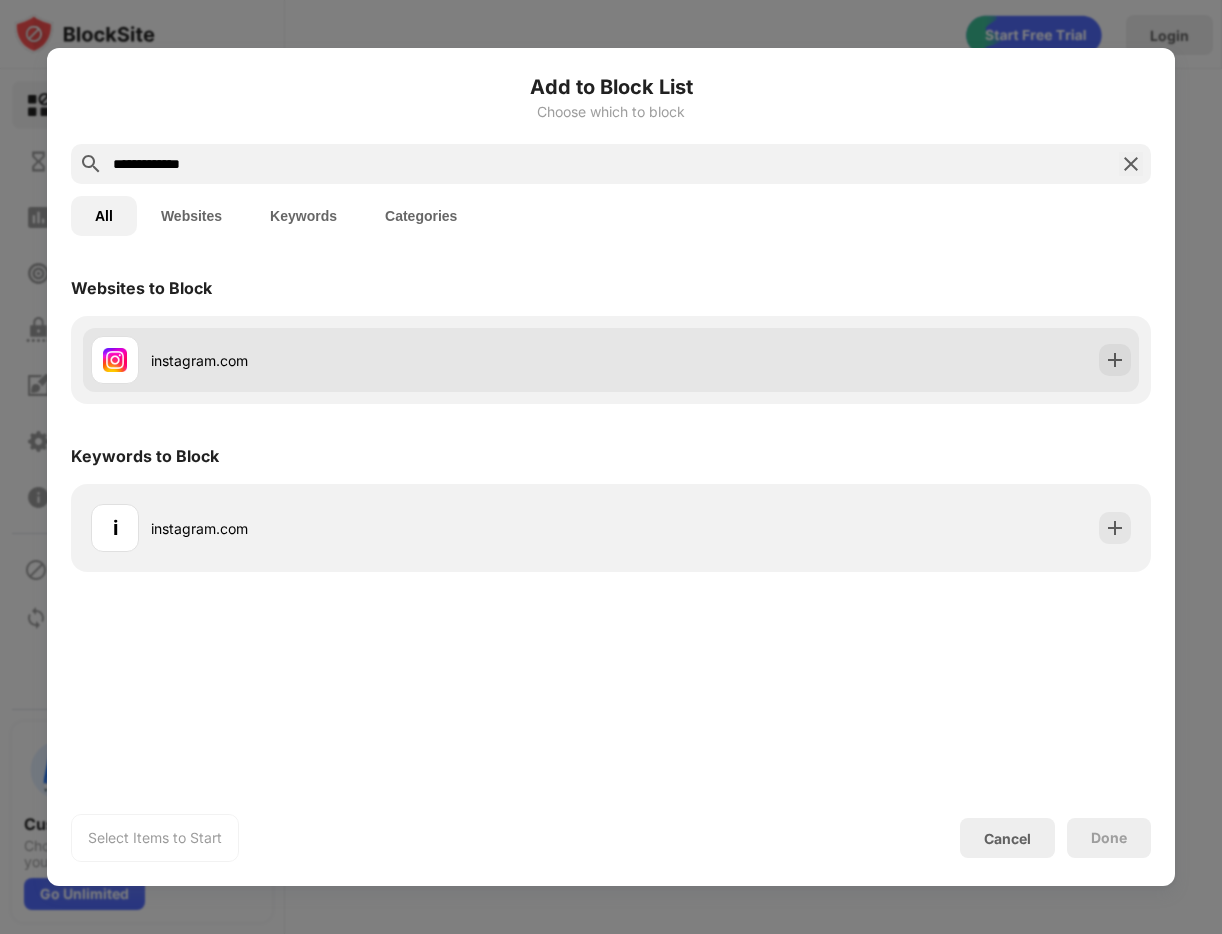 click on "instagram.com" at bounding box center [611, 360] 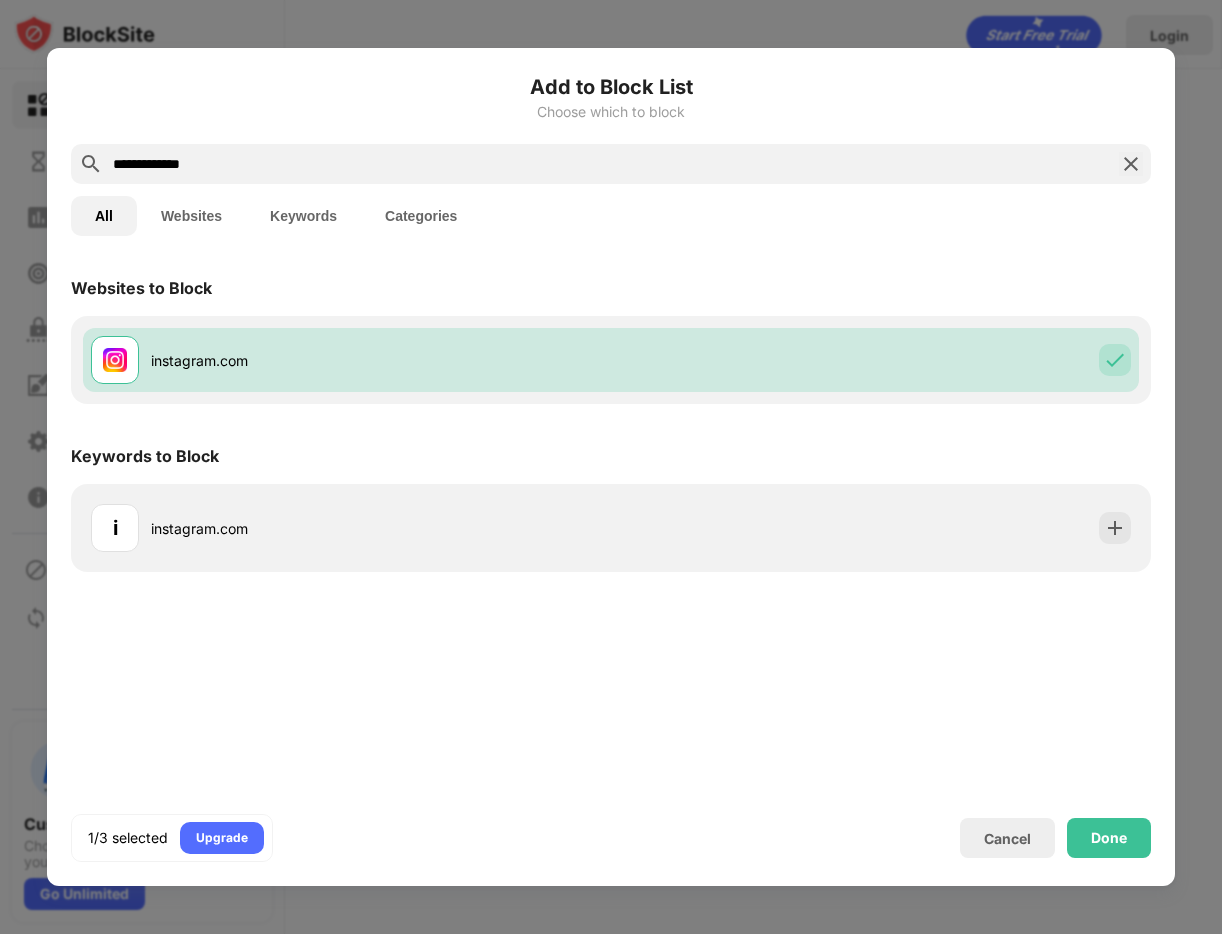 click on "Done" at bounding box center [1109, 838] 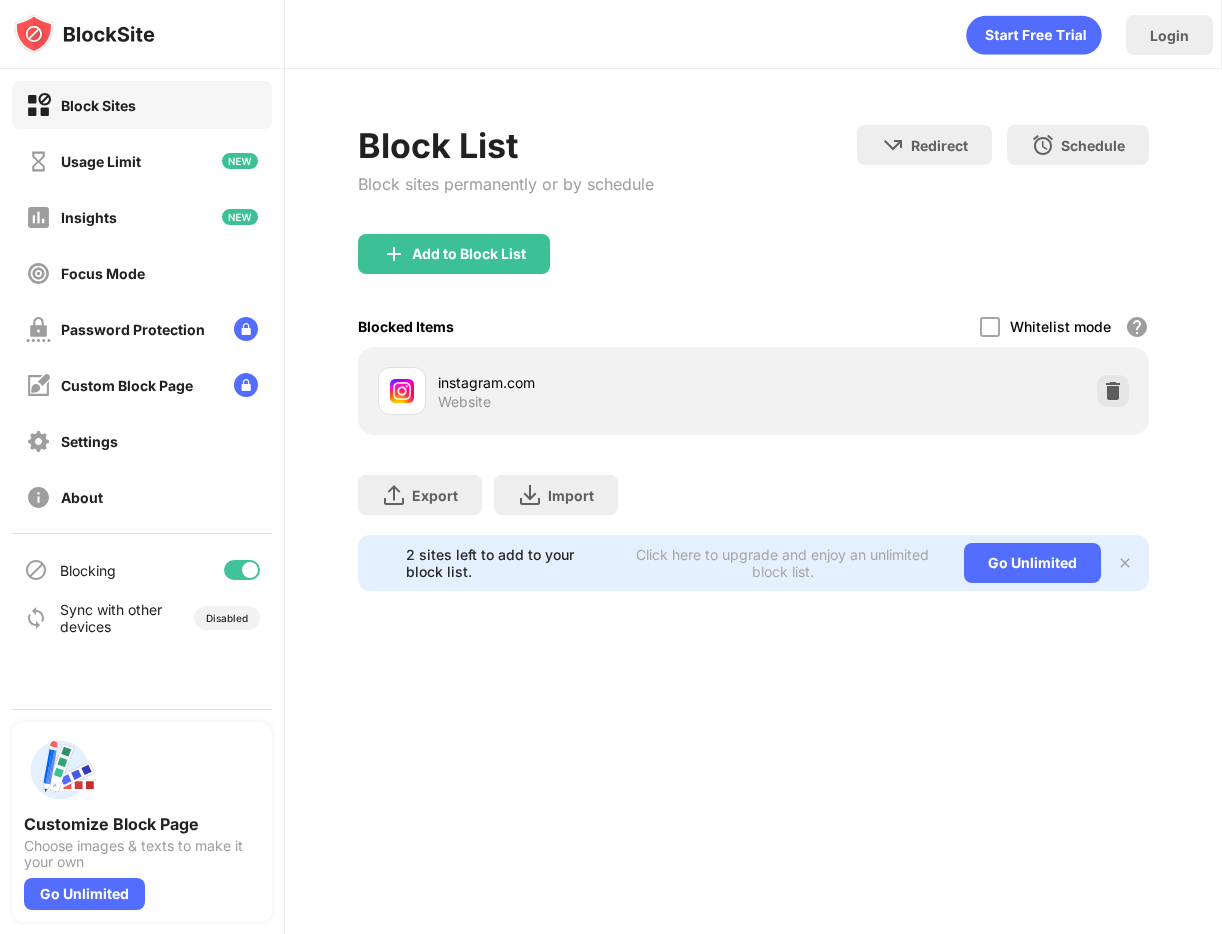 click on "Add to Block List" at bounding box center [753, 270] 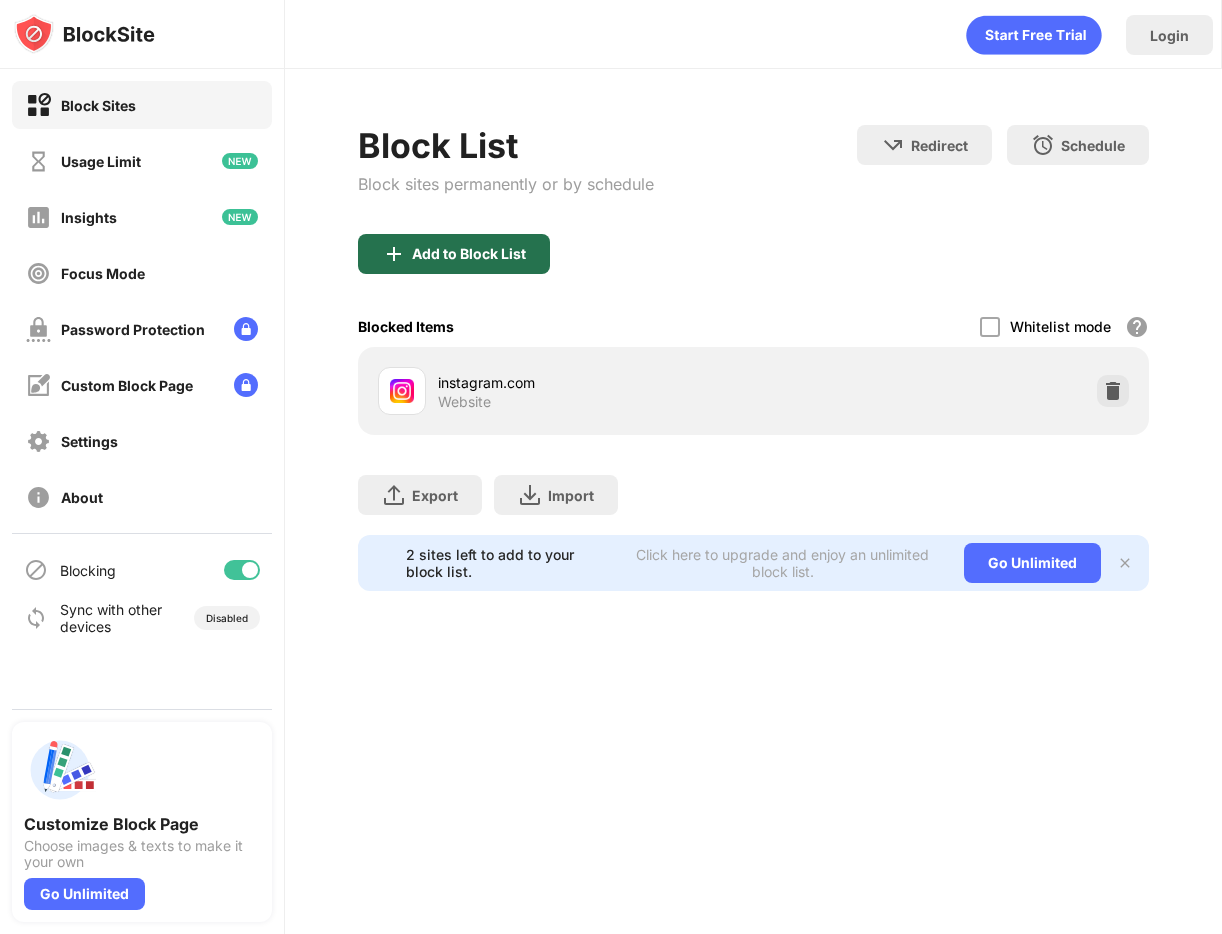 click on "Add to Block List" at bounding box center (454, 254) 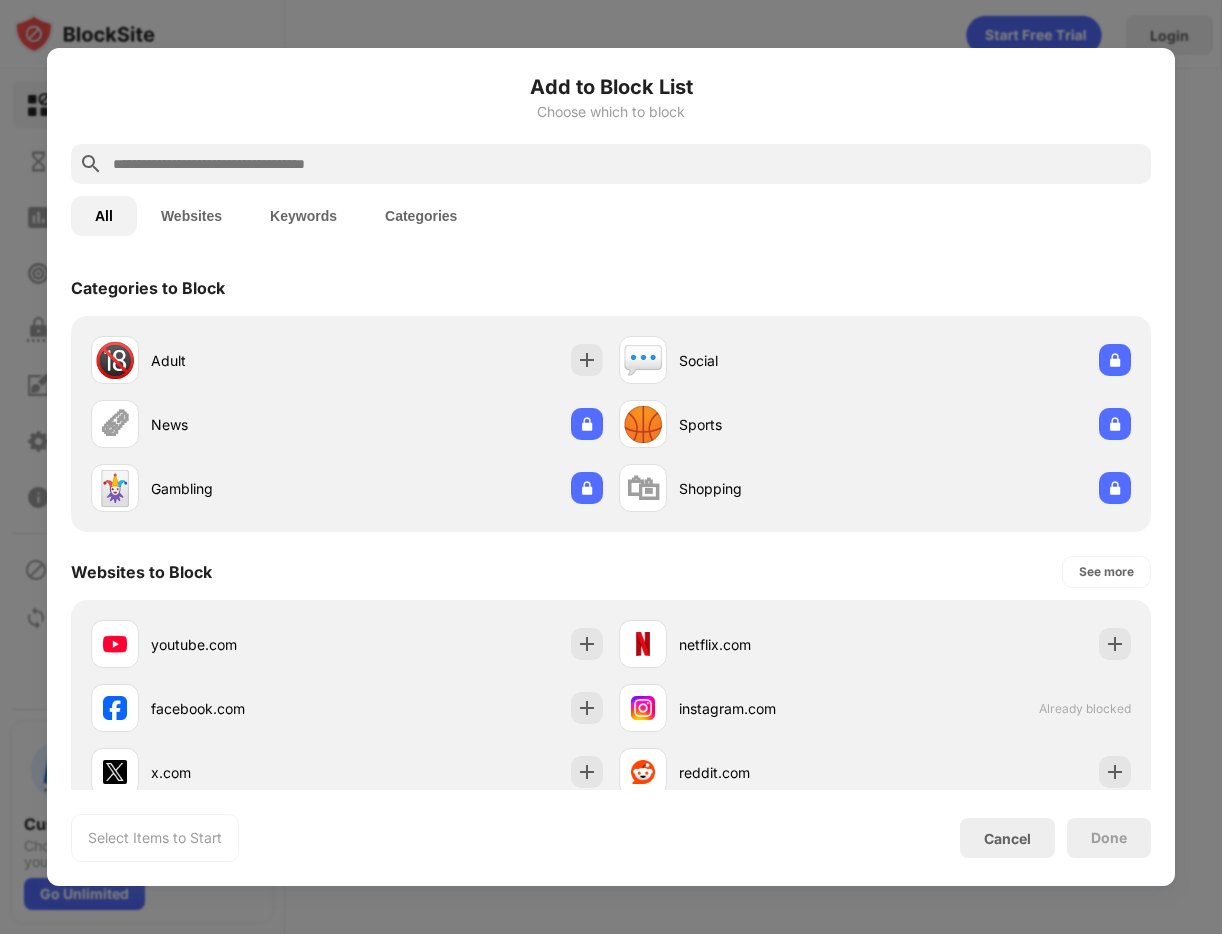 click at bounding box center (627, 164) 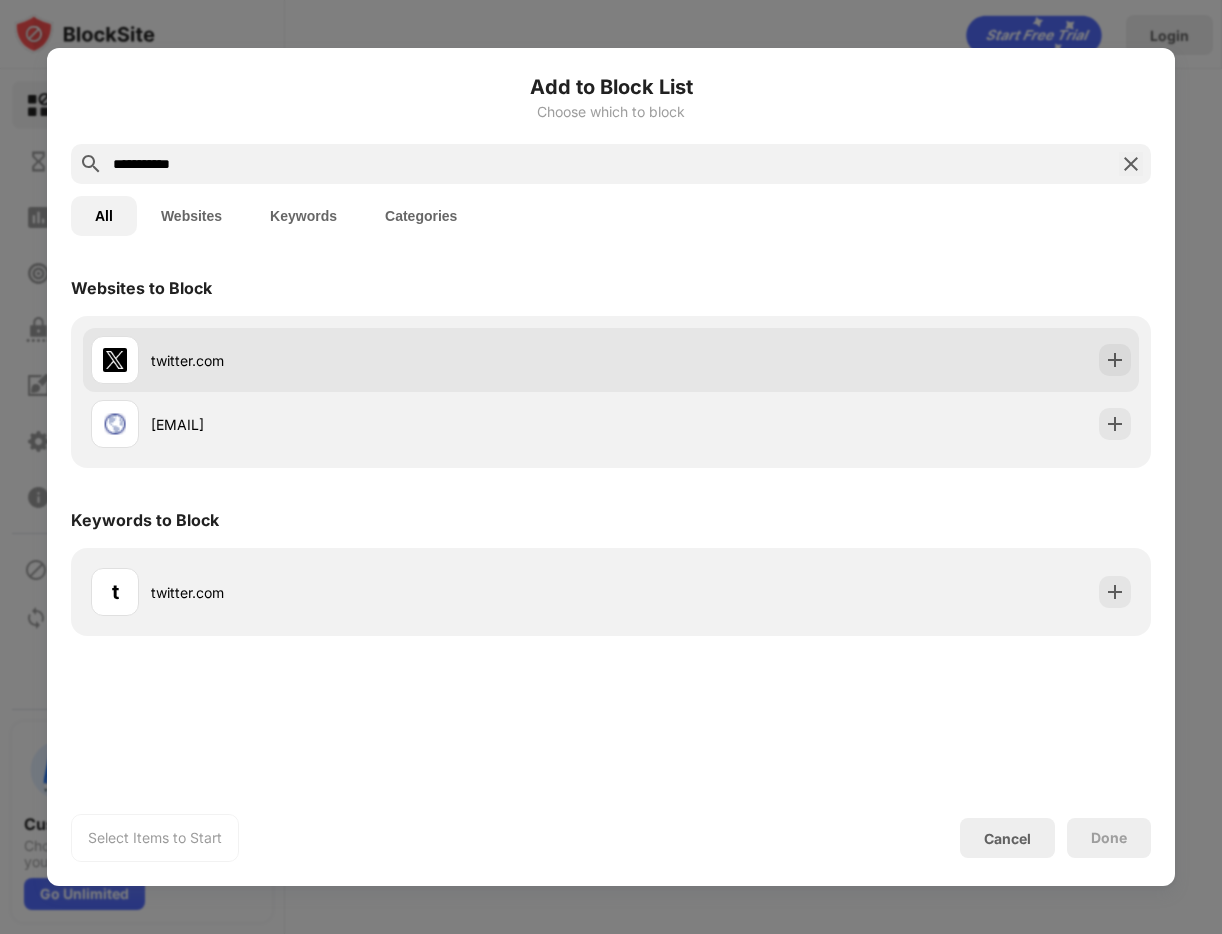 type on "**********" 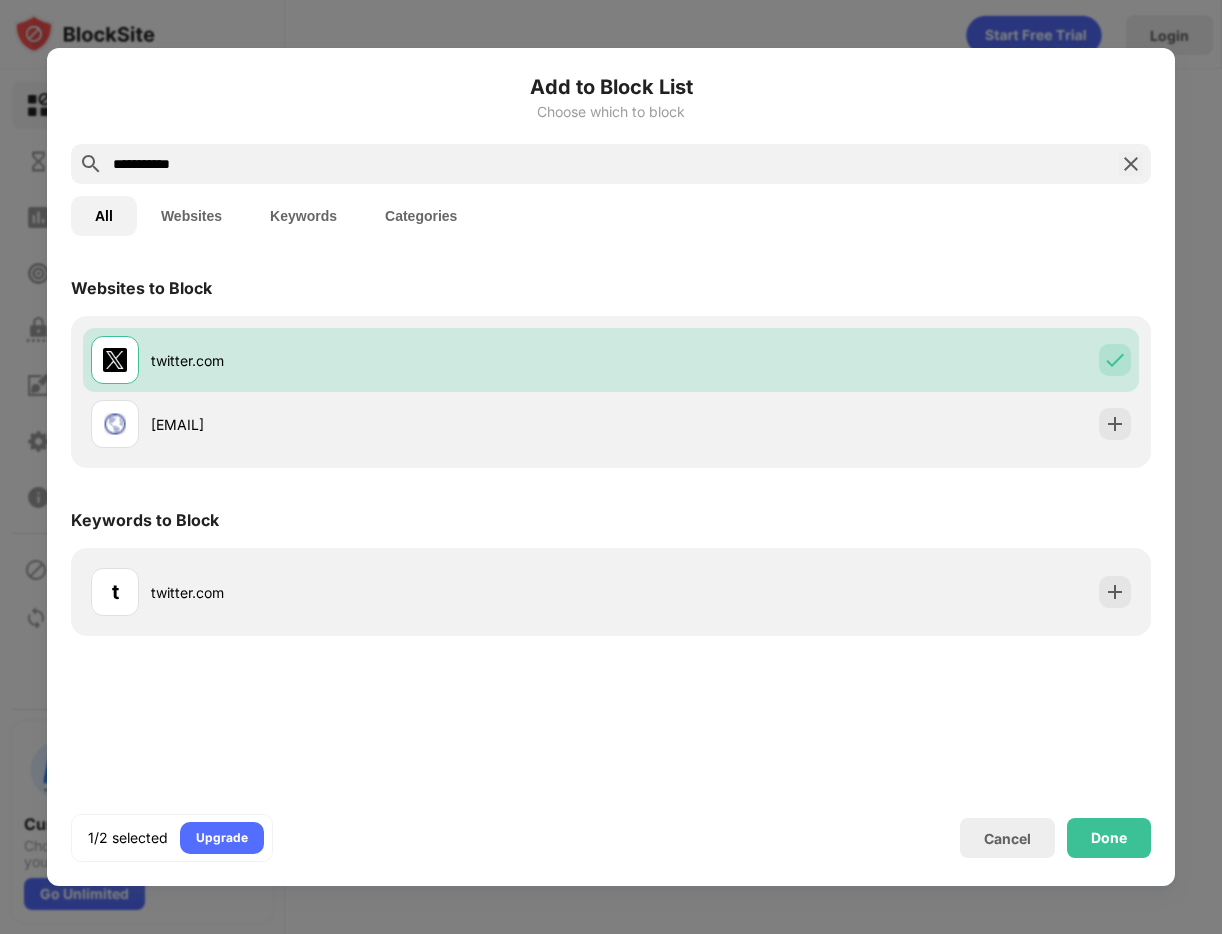 click on "Done" at bounding box center (1109, 838) 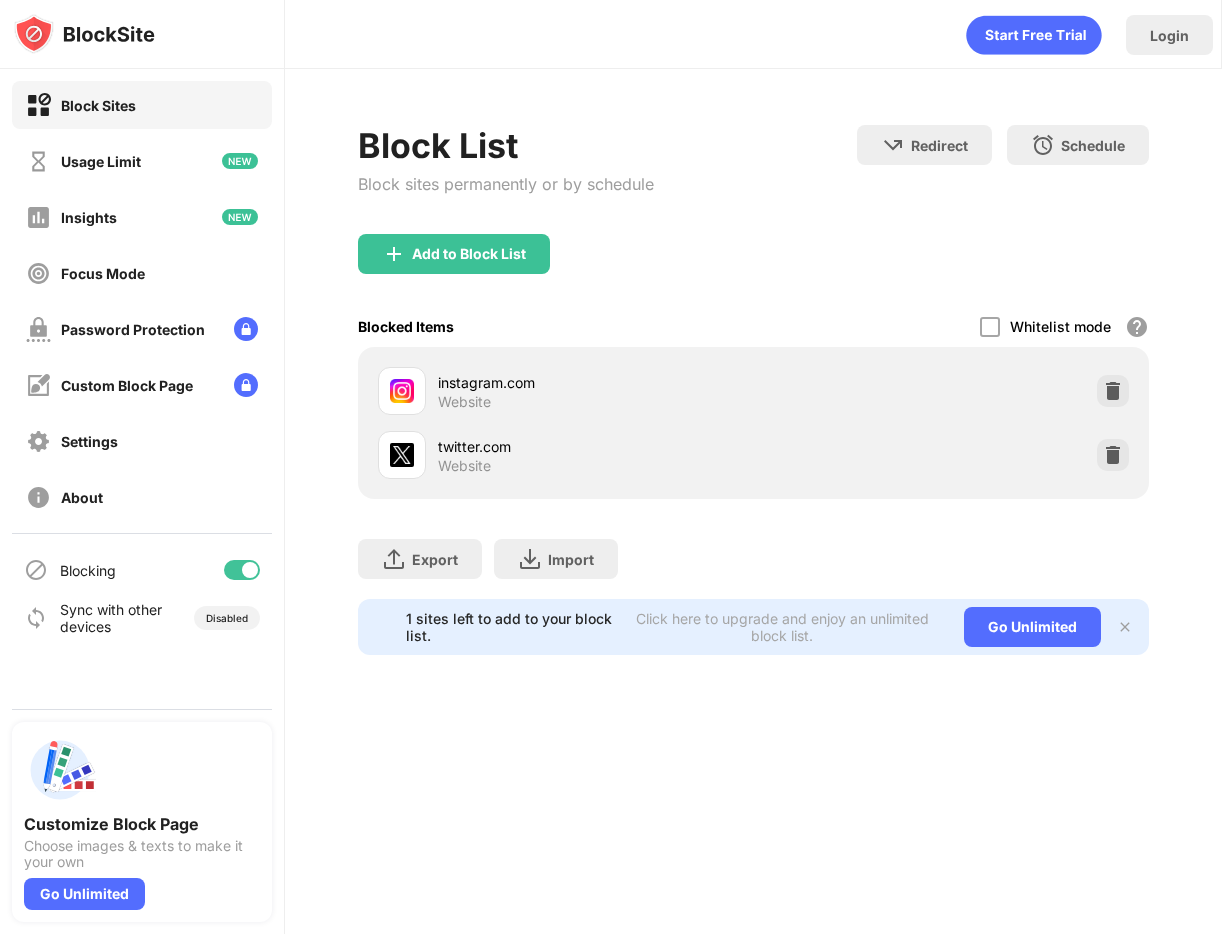 click on "t twitter.com" at bounding box center [611, 592] 